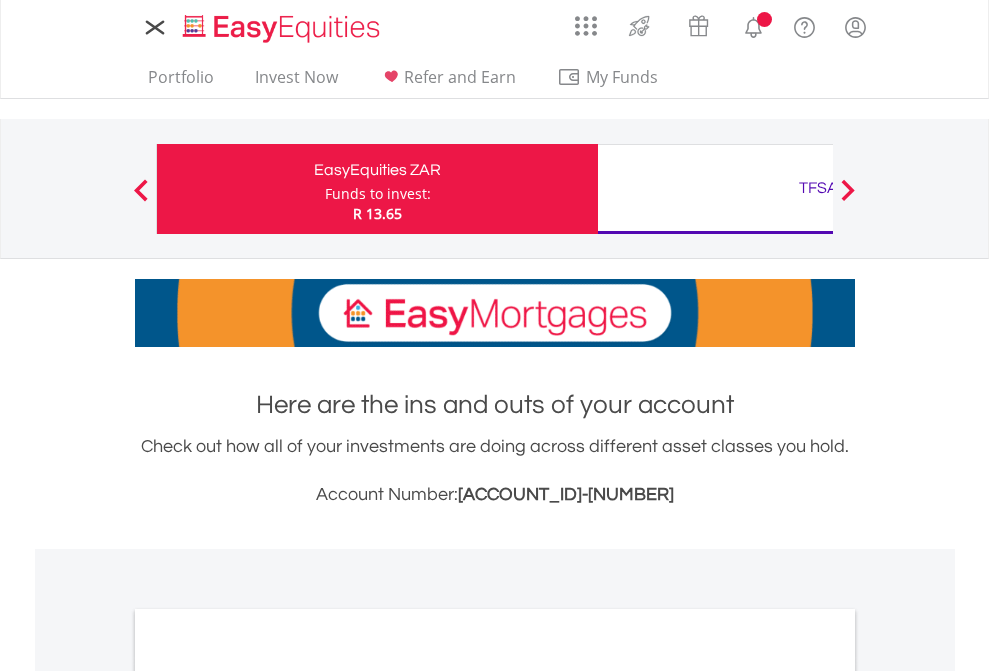 scroll, scrollTop: 0, scrollLeft: 0, axis: both 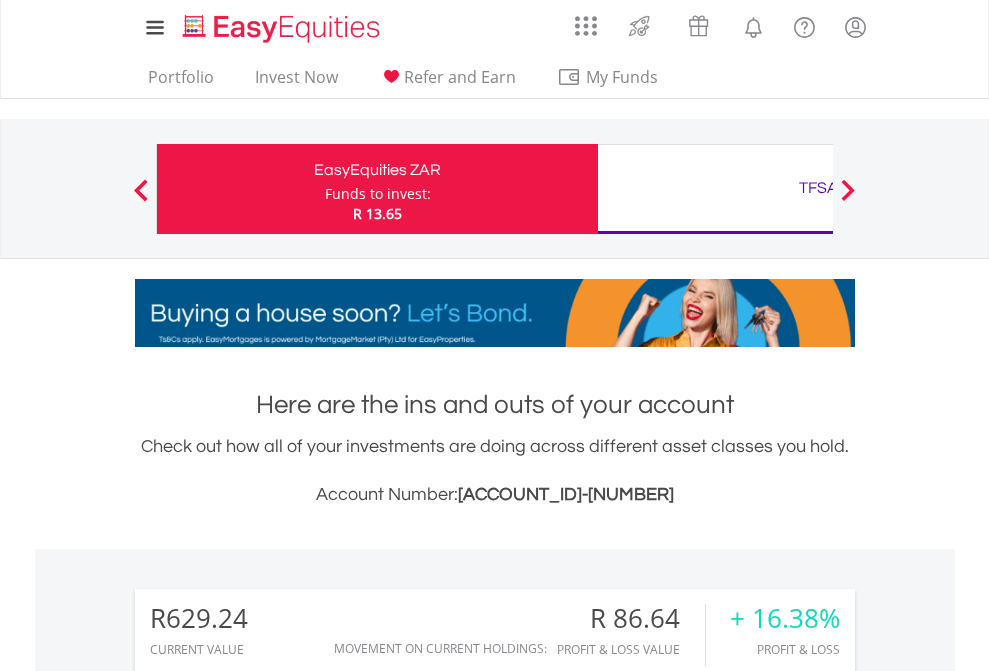 click on "Funds to invest:" at bounding box center (378, 194) 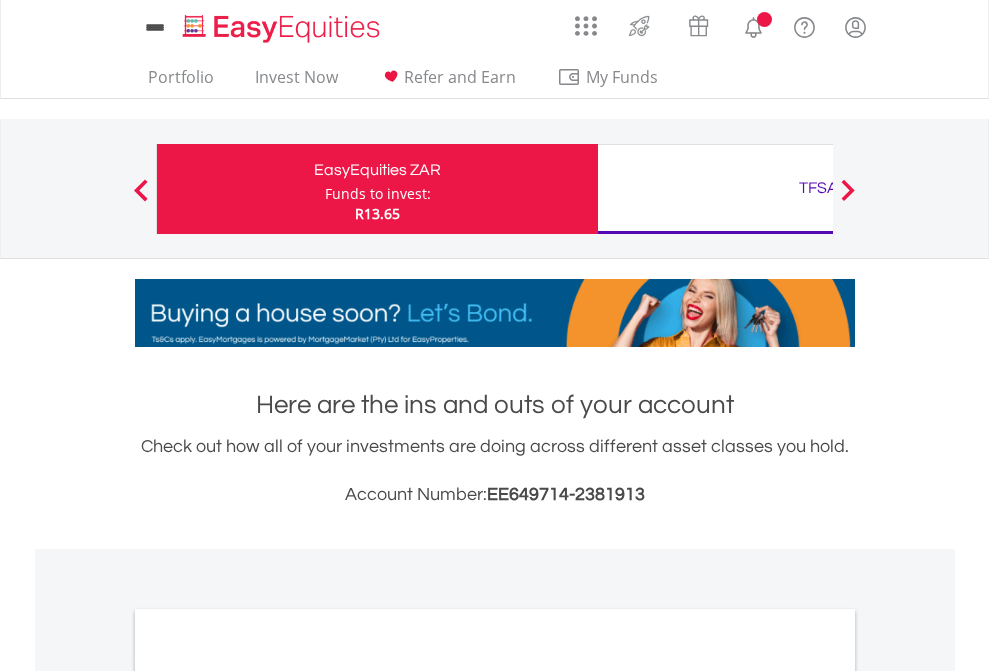 scroll, scrollTop: 0, scrollLeft: 0, axis: both 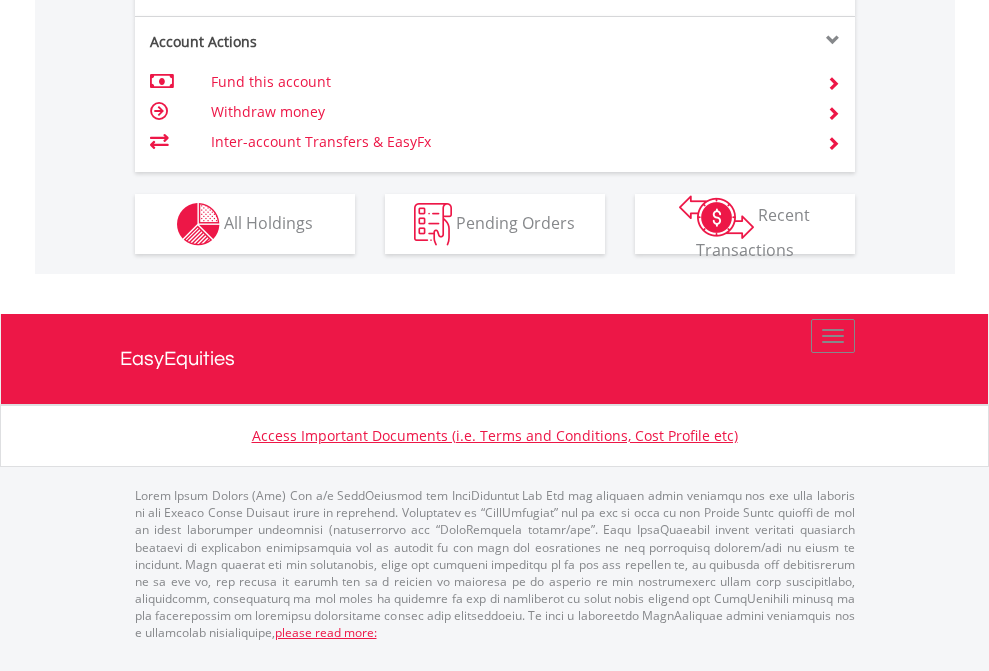 click on "Investment types" at bounding box center [706, -337] 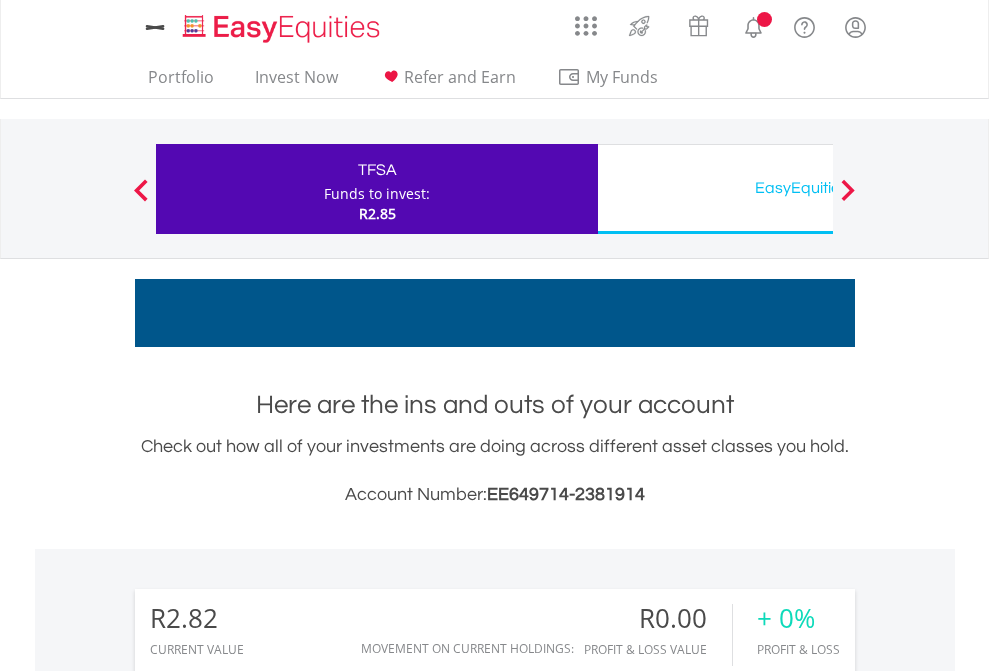 scroll, scrollTop: 0, scrollLeft: 0, axis: both 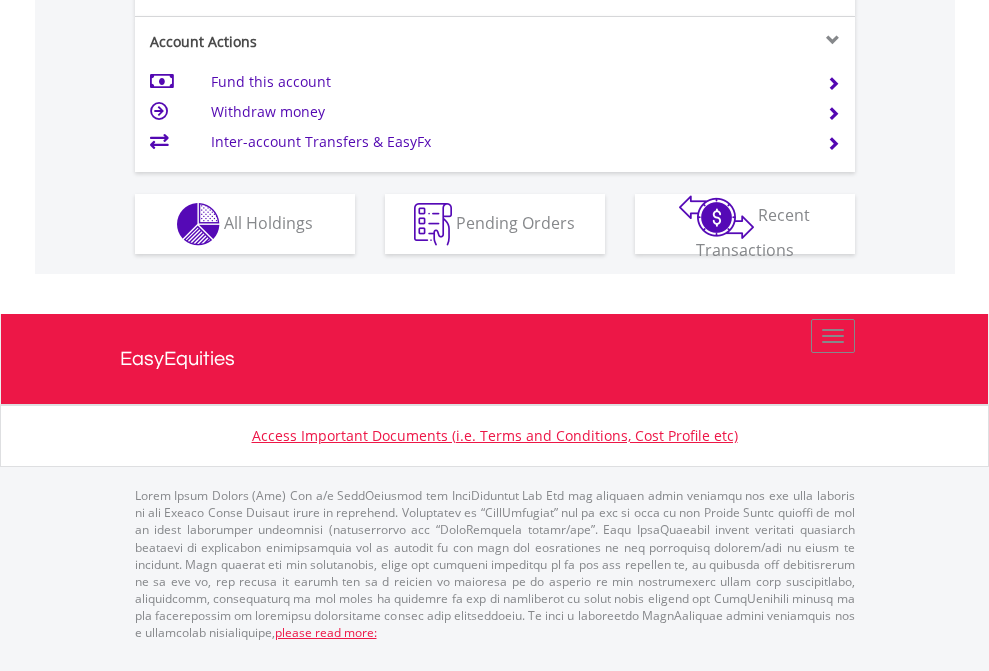 click on "Investment types" at bounding box center (706, -337) 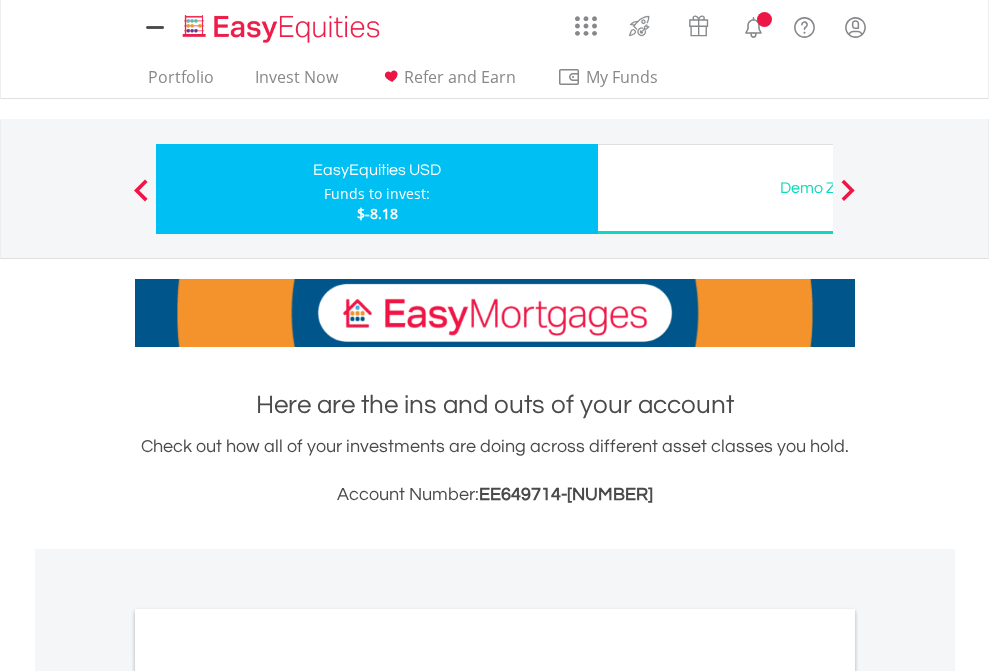 scroll, scrollTop: 0, scrollLeft: 0, axis: both 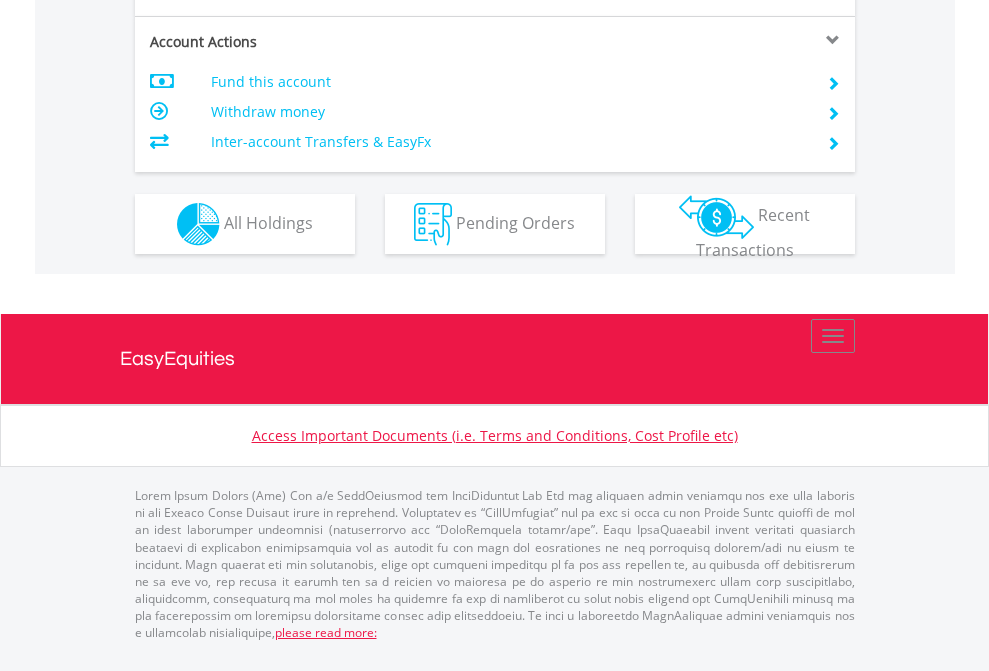 click on "Investment types" at bounding box center (706, -337) 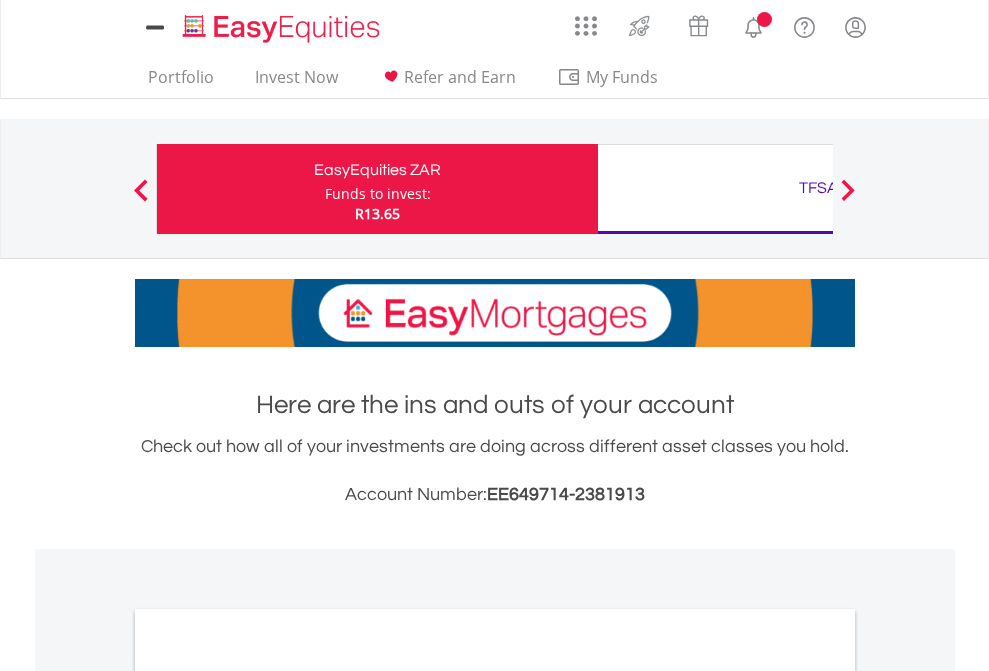 scroll, scrollTop: 1202, scrollLeft: 0, axis: vertical 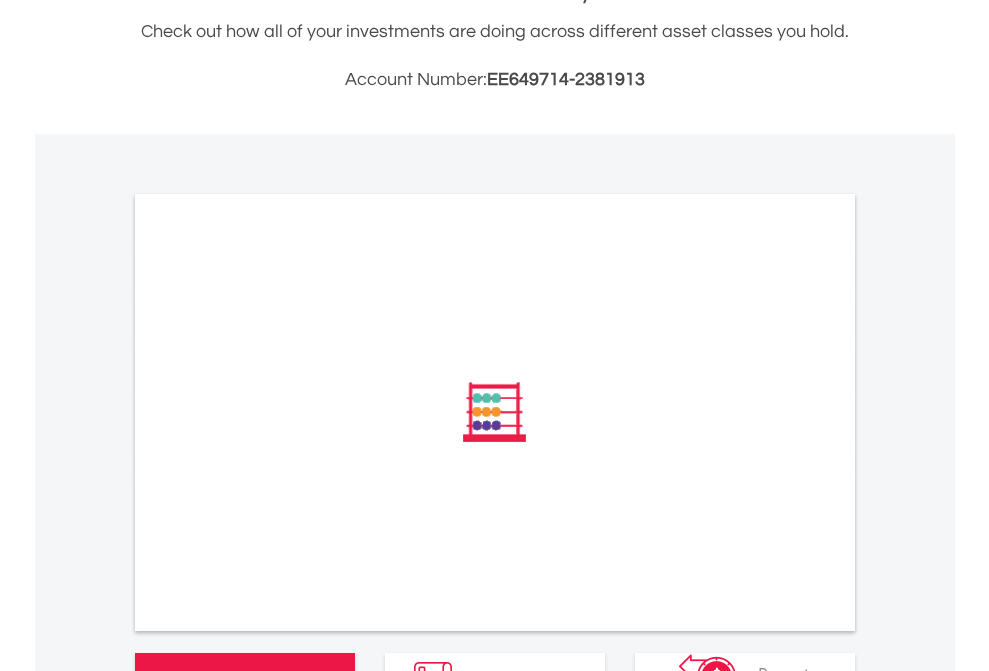 click on "All Holdings" at bounding box center [268, 681] 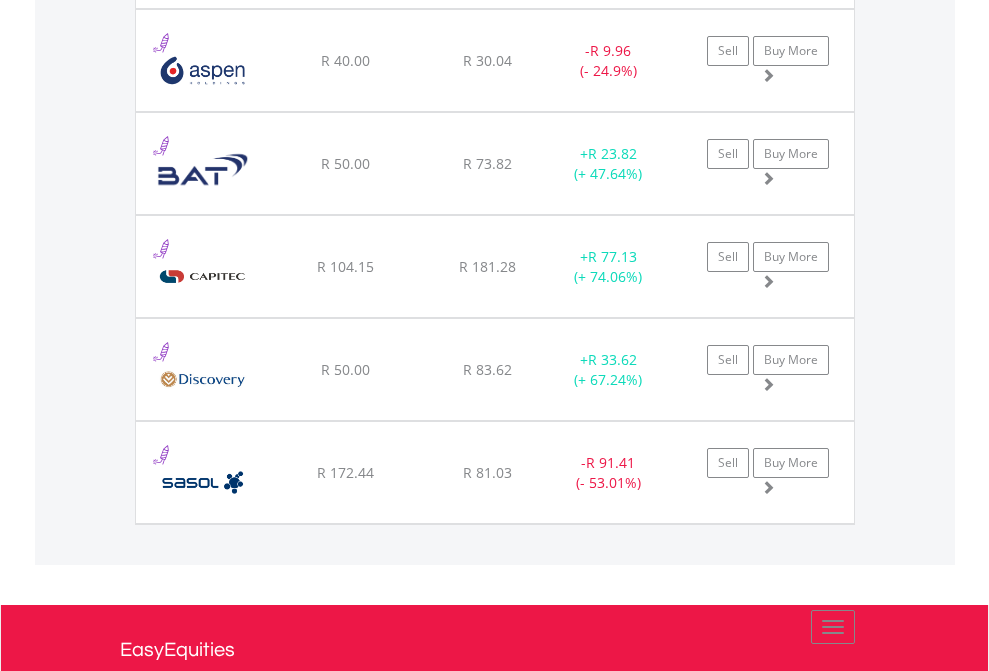 scroll, scrollTop: 144, scrollLeft: 0, axis: vertical 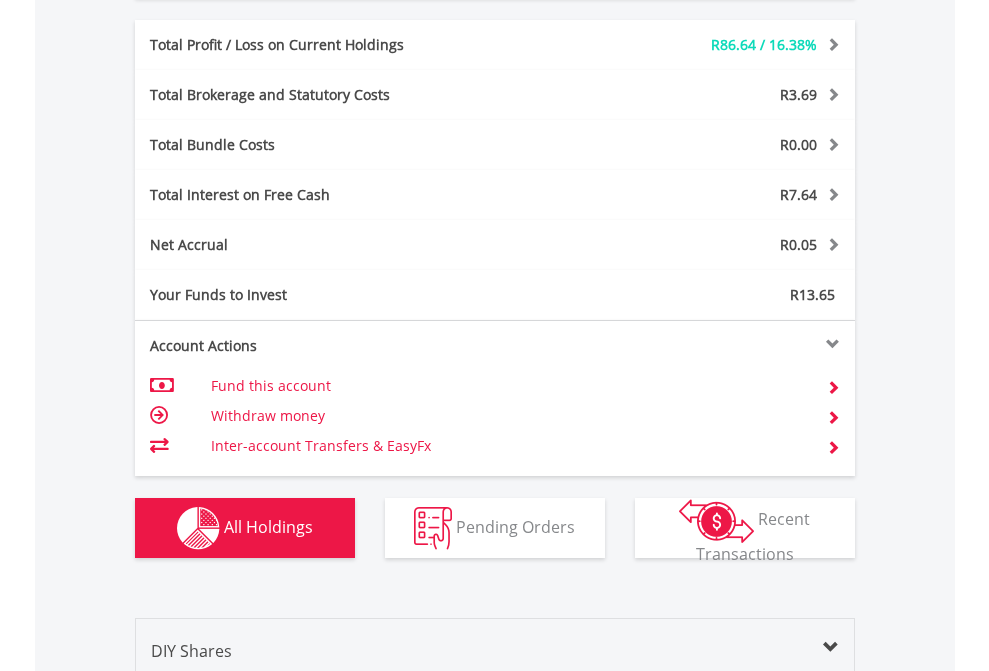 click on "TFSA" at bounding box center [818, -832] 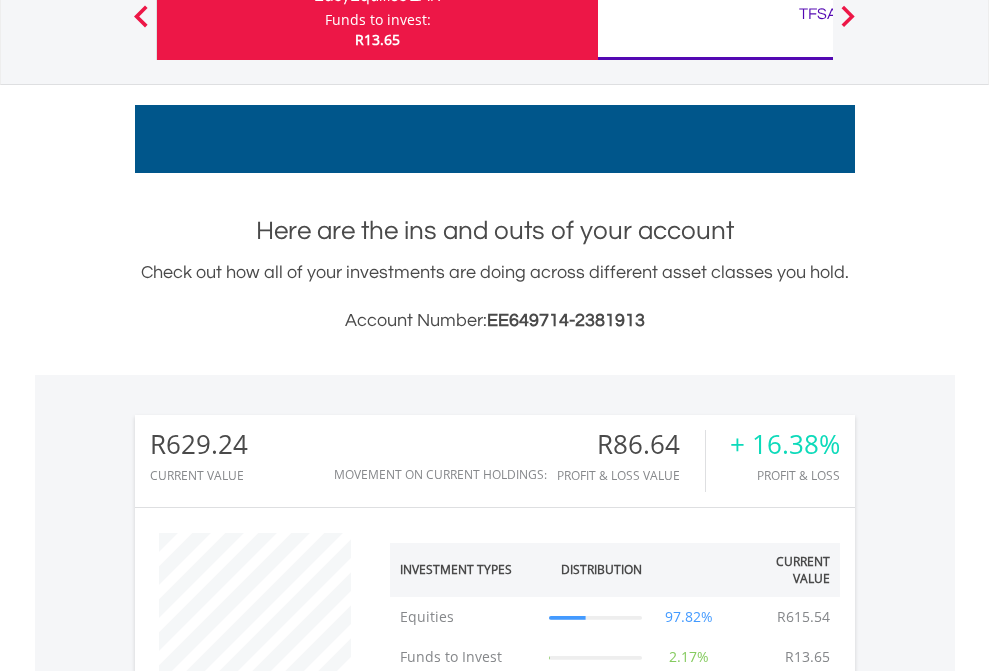 scroll, scrollTop: 999808, scrollLeft: 999687, axis: both 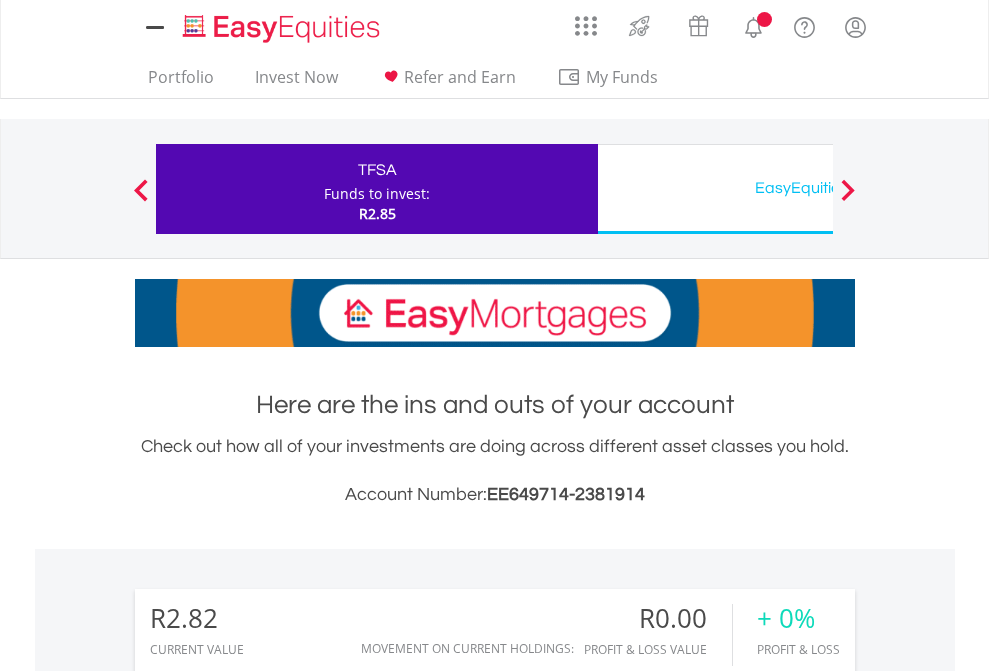 click on "All Holdings" at bounding box center (268, 1466) 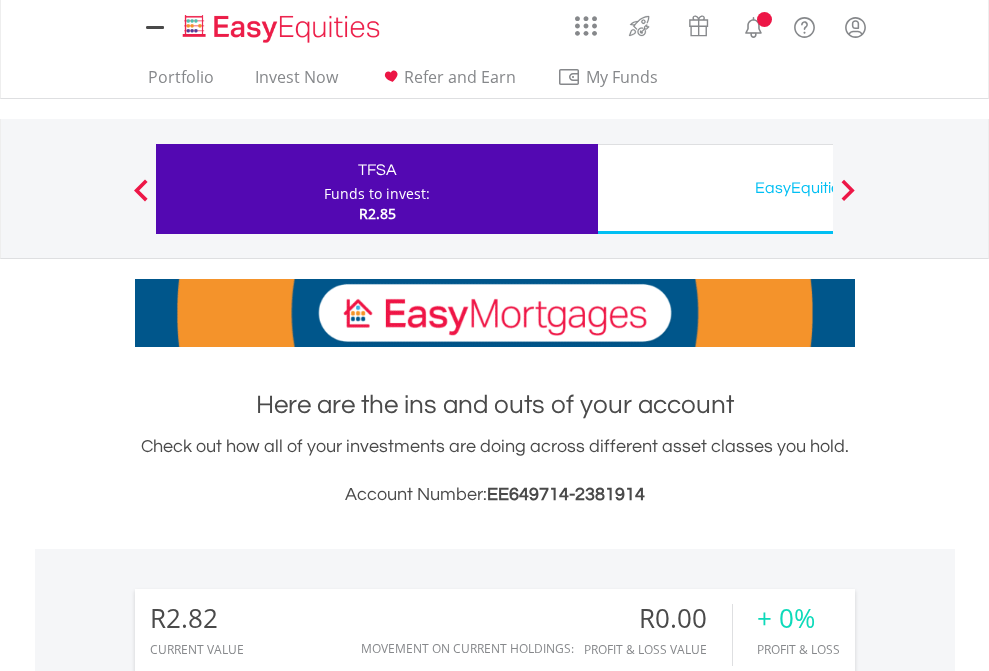 scroll, scrollTop: 999808, scrollLeft: 999687, axis: both 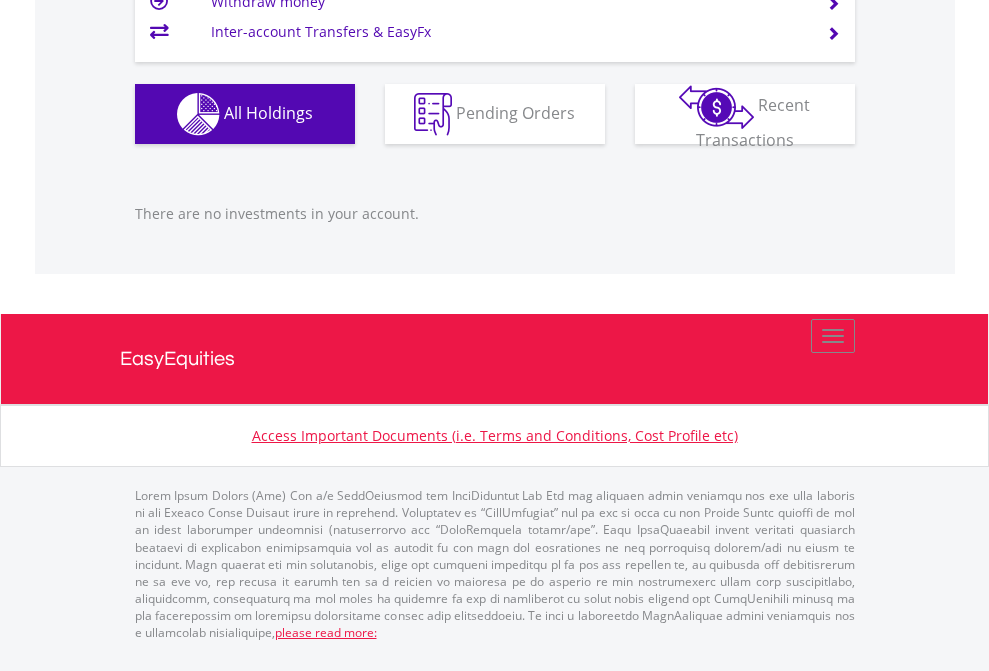 click on "EasyEquities USD" at bounding box center (818, -1166) 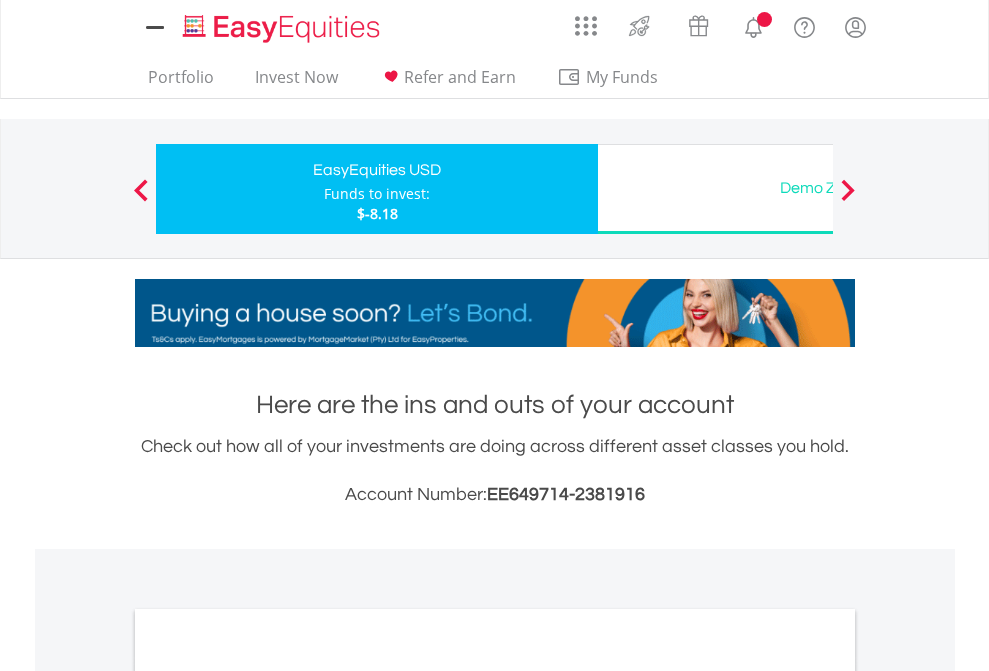 scroll, scrollTop: 0, scrollLeft: 0, axis: both 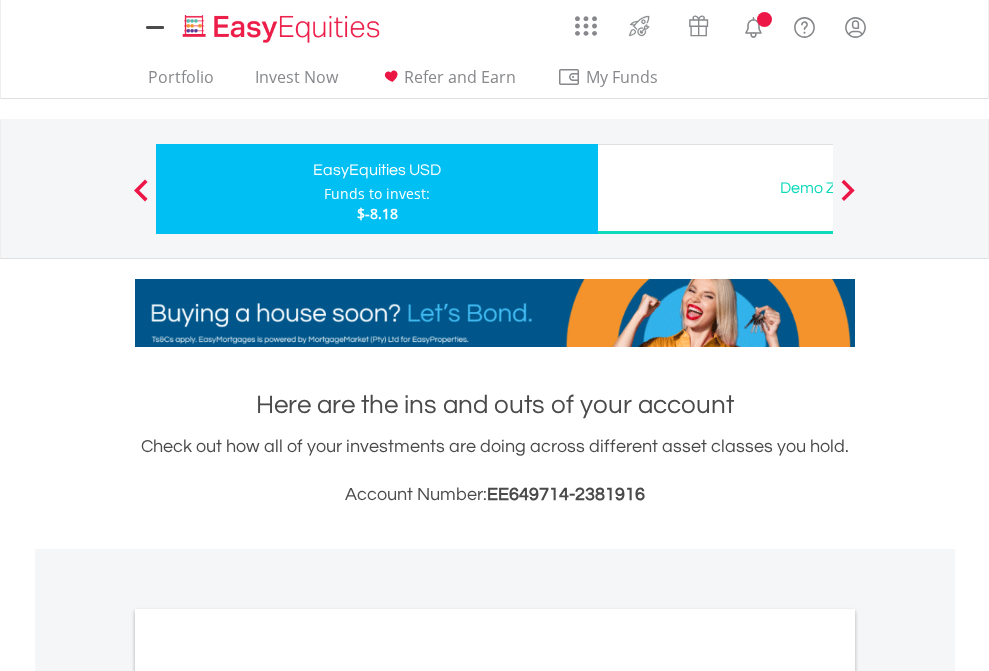 click on "All Holdings" at bounding box center [268, 1096] 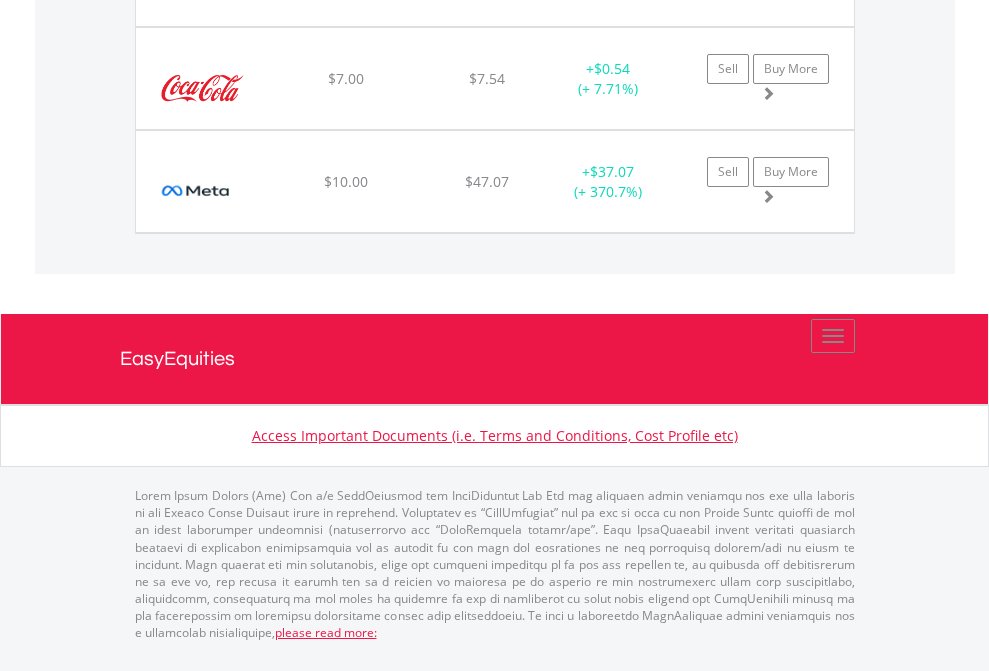 scroll, scrollTop: 2225, scrollLeft: 0, axis: vertical 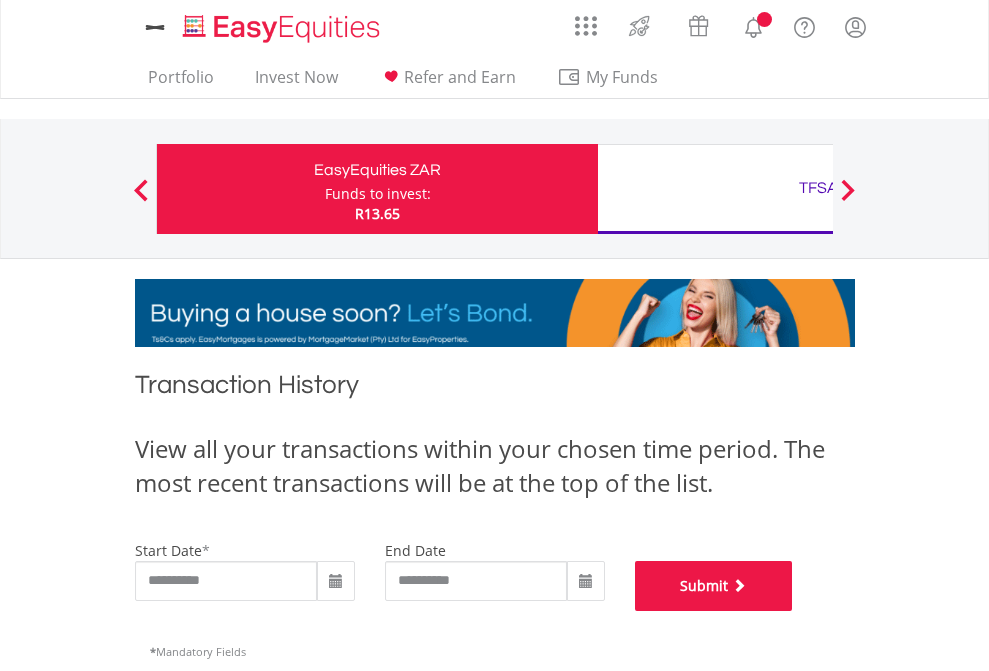 click on "Submit" at bounding box center (714, 586) 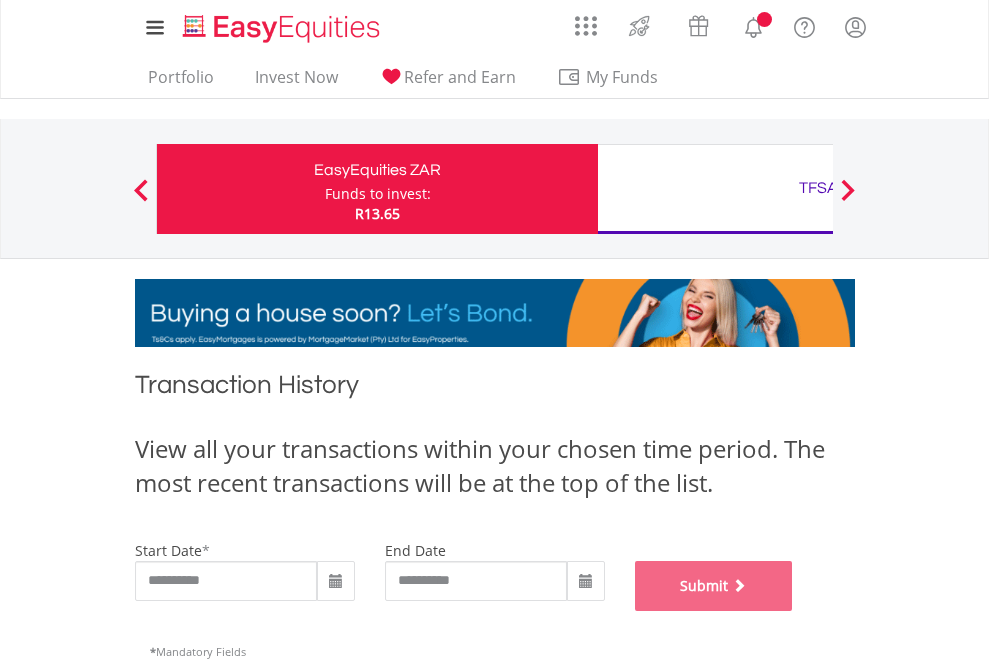 scroll, scrollTop: 811, scrollLeft: 0, axis: vertical 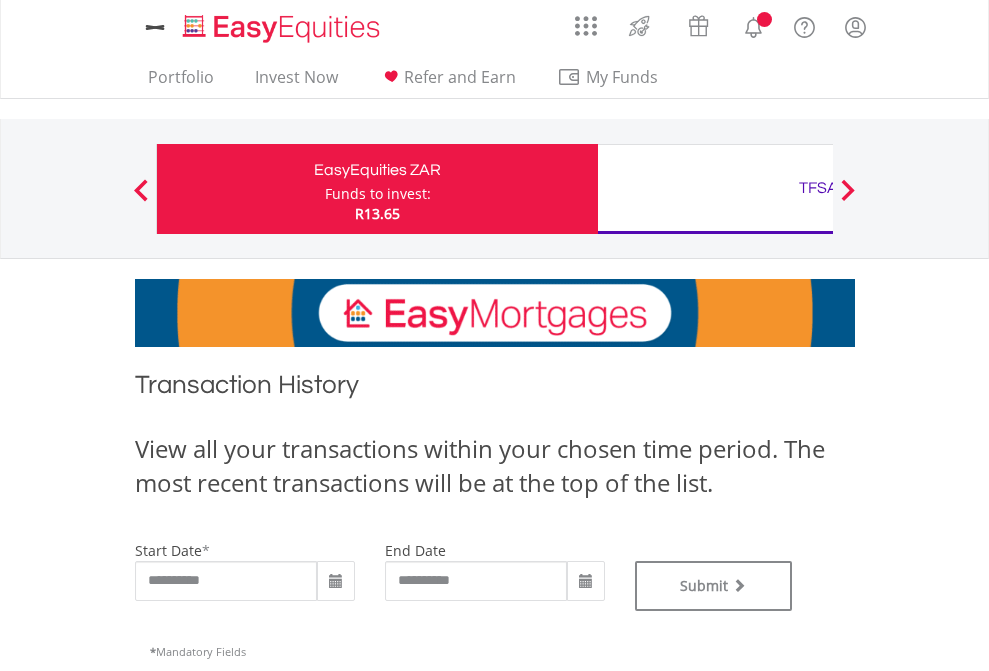 click on "TFSA" at bounding box center (818, 188) 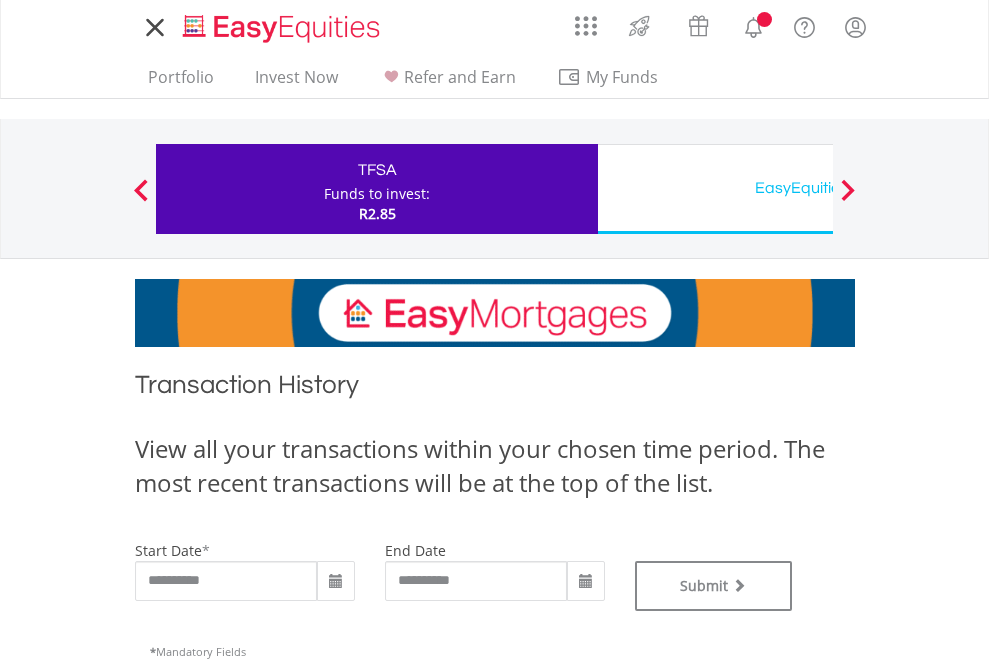 scroll, scrollTop: 0, scrollLeft: 0, axis: both 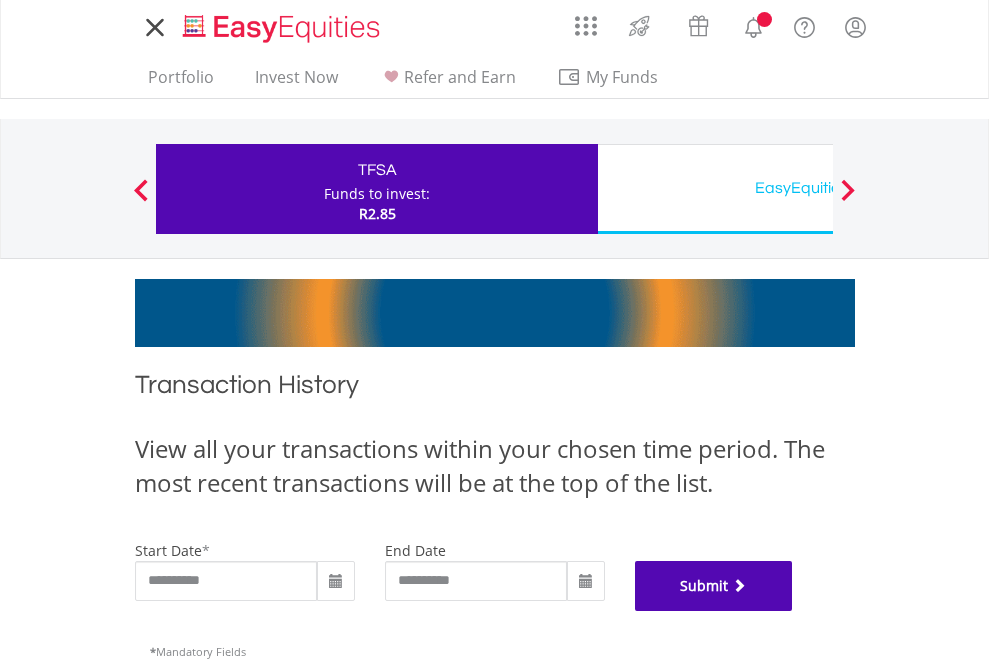 click on "Submit" at bounding box center [714, 586] 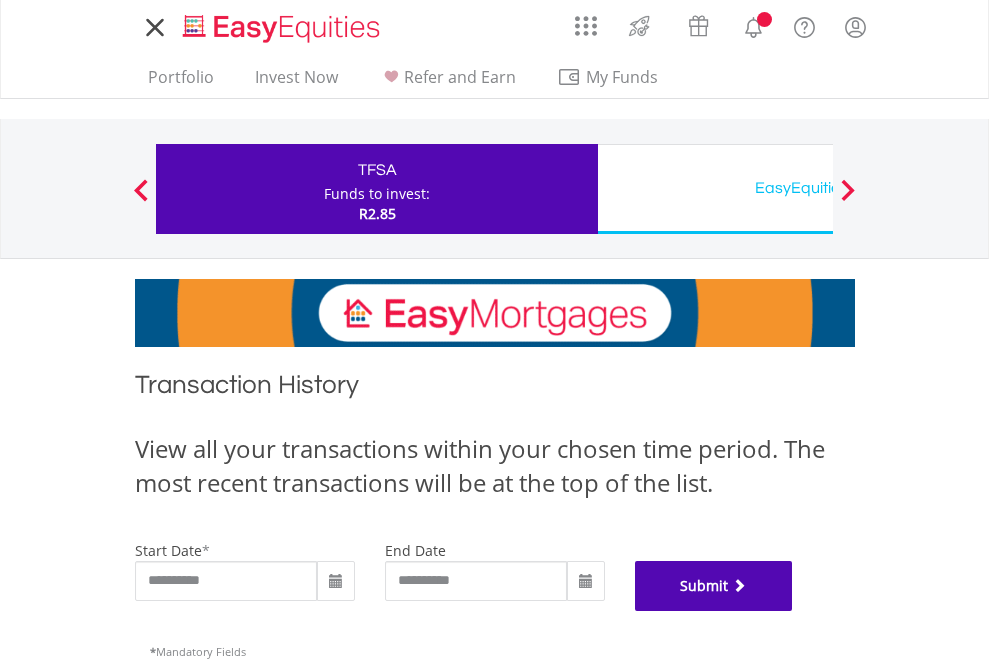 scroll, scrollTop: 811, scrollLeft: 0, axis: vertical 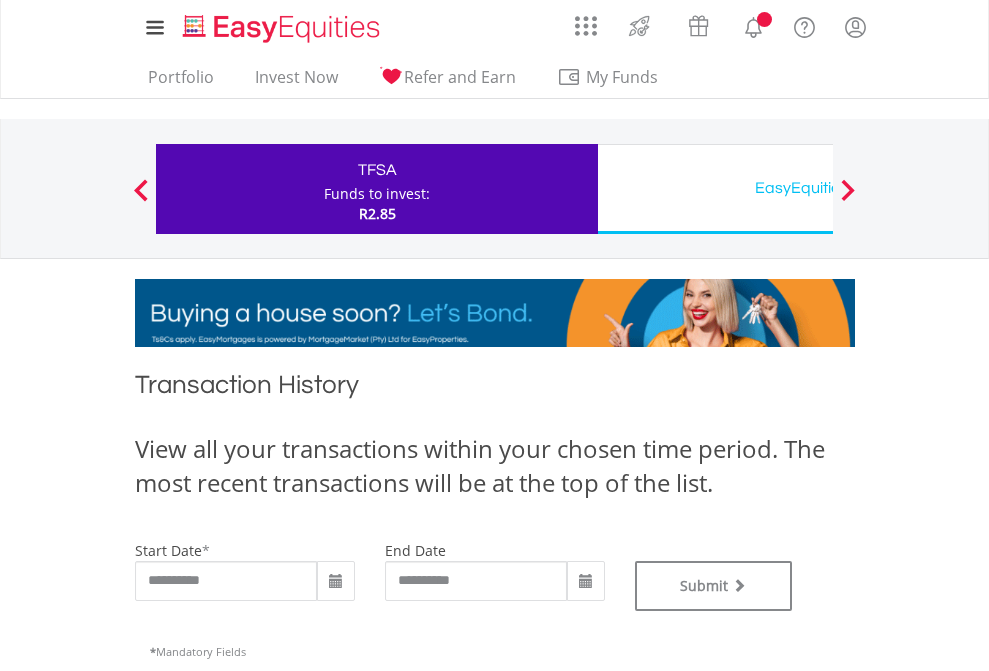 click on "EasyEquities USD" at bounding box center (818, 188) 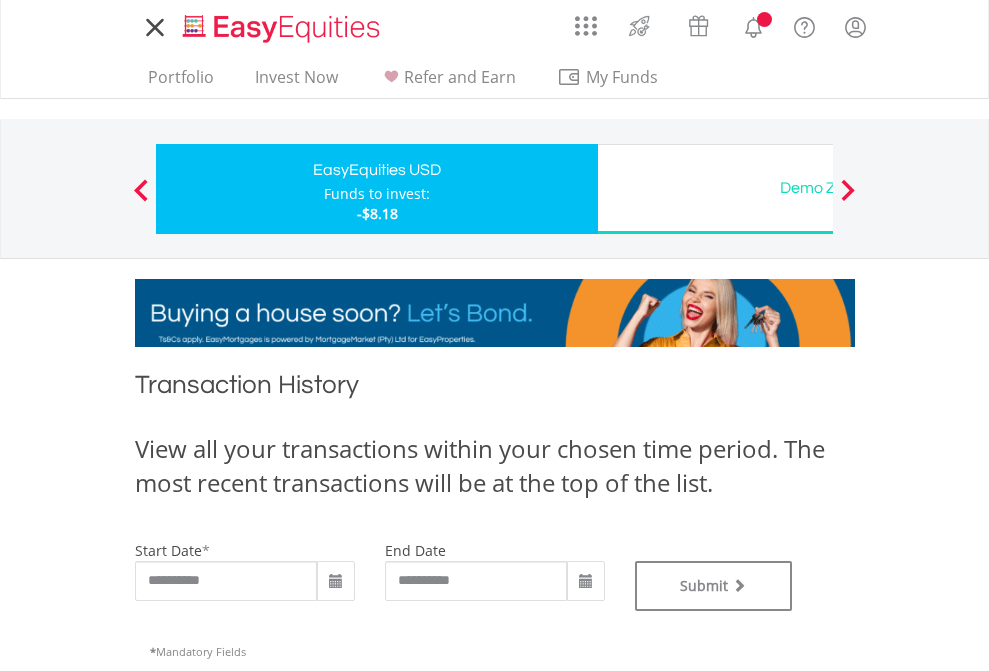 scroll, scrollTop: 0, scrollLeft: 0, axis: both 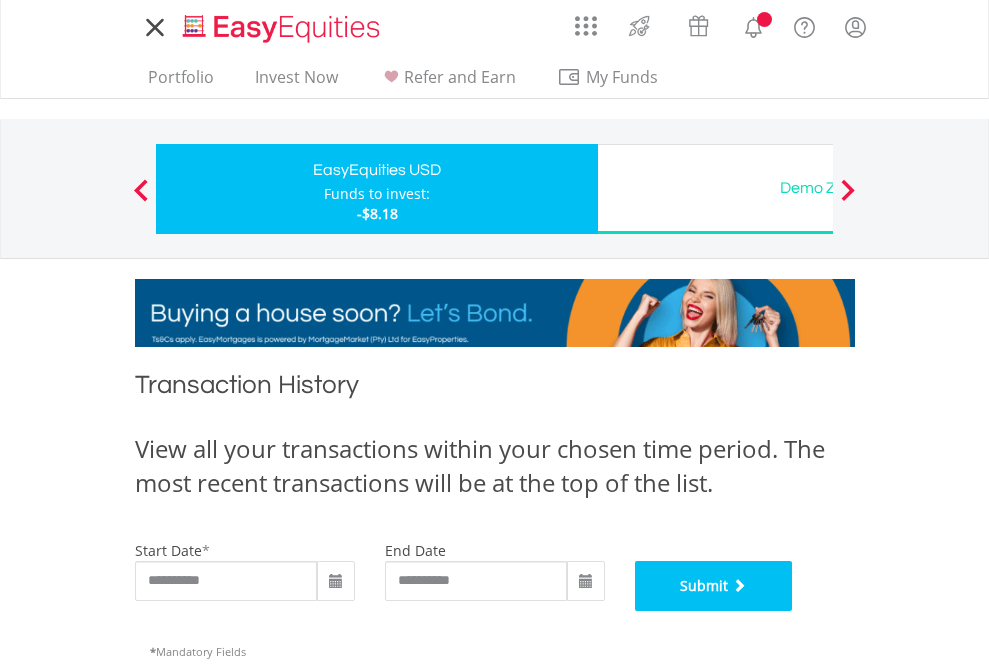 click on "Submit" at bounding box center [714, 586] 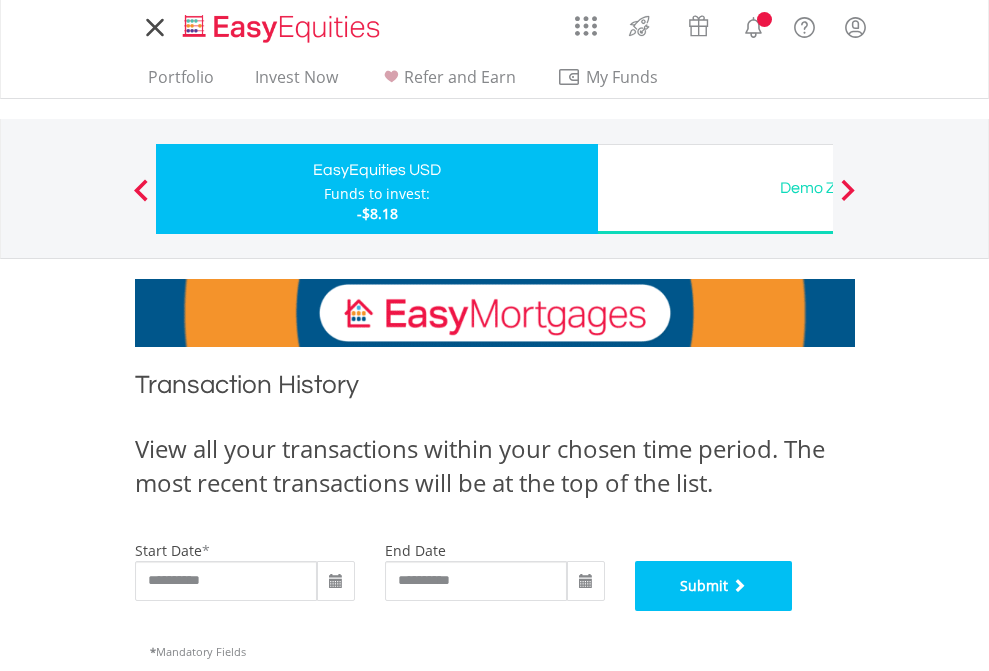scroll, scrollTop: 811, scrollLeft: 0, axis: vertical 